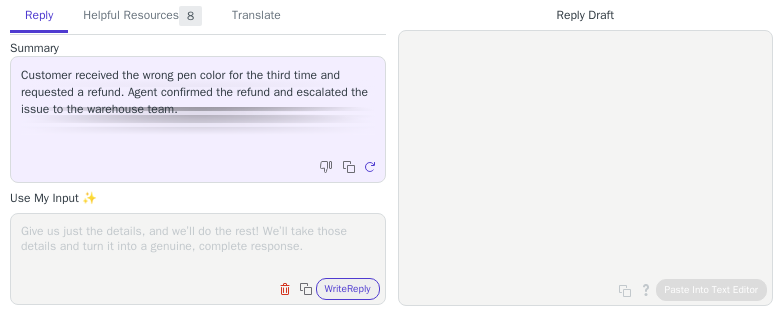 scroll, scrollTop: 0, scrollLeft: 0, axis: both 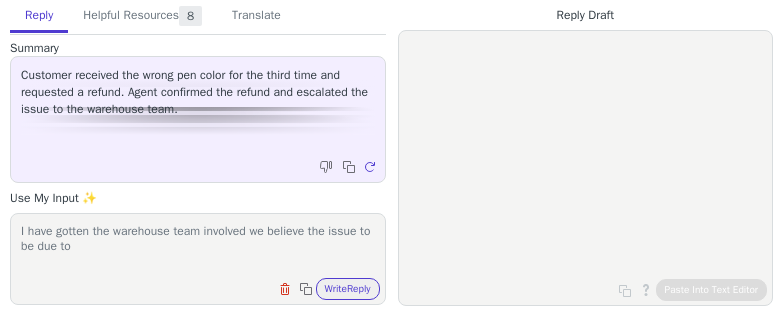 click on "I have gotten the warehouse team involved we believe the issue to be due to" at bounding box center (198, 246) 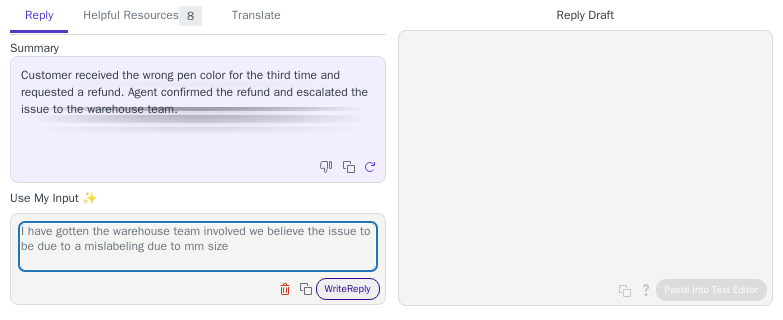 click on "Write  Reply" at bounding box center [348, 289] 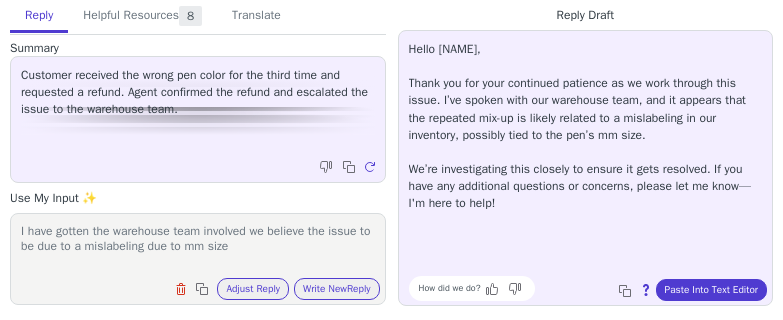 click on "I have gotten the warehouse team involved we believe the issue to be due to a mislabeling due to mm size" at bounding box center (198, 246) 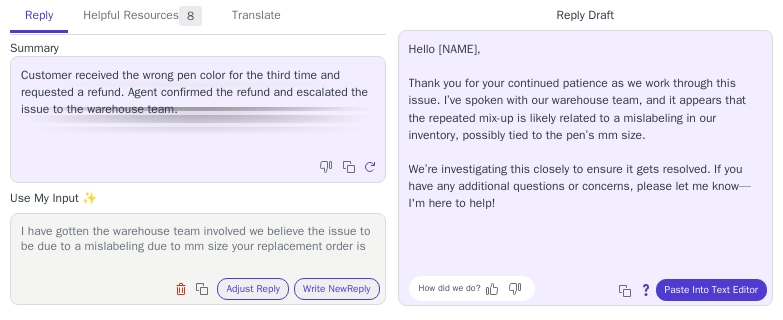 paste on "U75125" 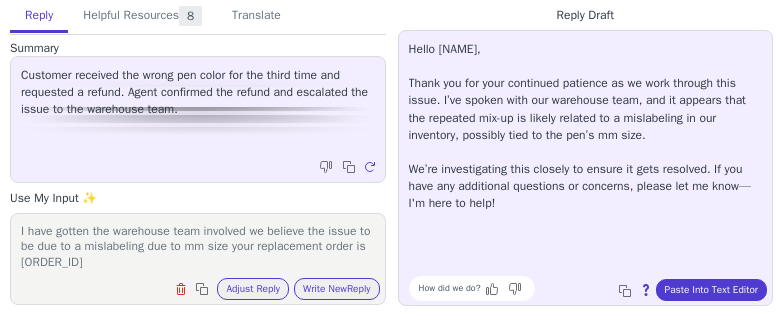 scroll, scrollTop: 1, scrollLeft: 0, axis: vertical 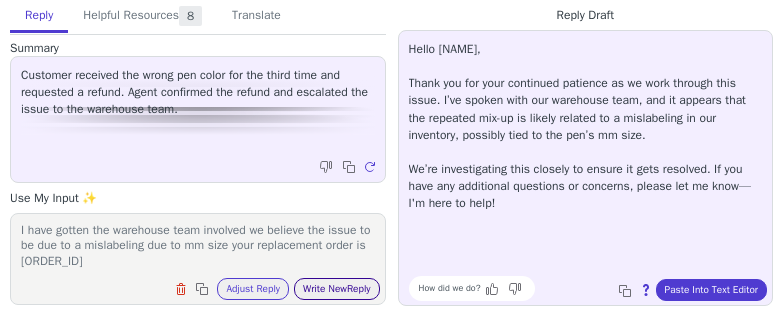 type on "I have gotten the warehouse team involved we believe the issue to be due to a mislabeling due to mm size your replacement order is U75125" 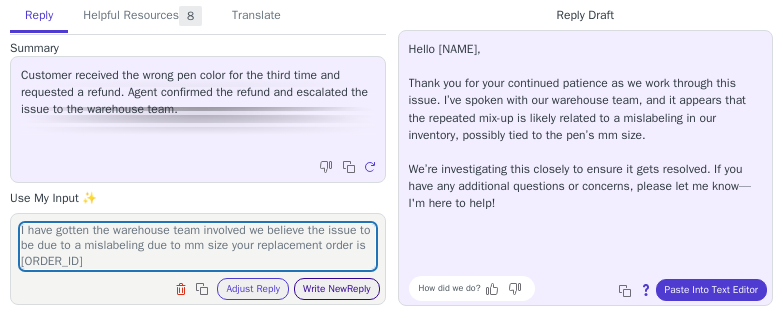 click on "Write New  Reply" at bounding box center [337, 289] 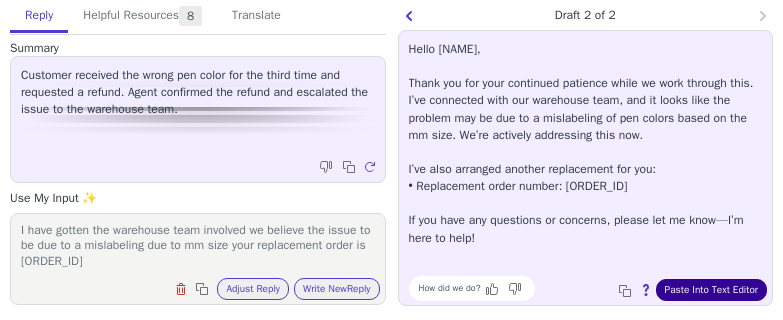 click on "Paste Into Text Editor" at bounding box center [711, 290] 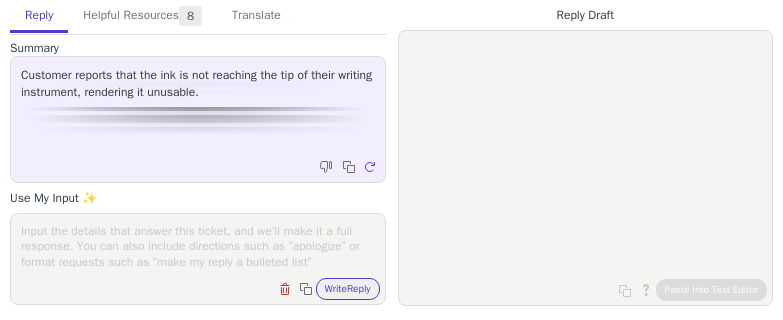 scroll, scrollTop: 0, scrollLeft: 0, axis: both 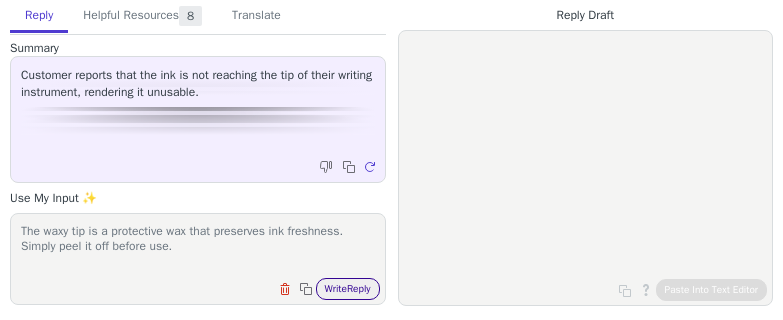 type on "The waxy tip is a protective wax that preserves ink freshness. Simply peel it off before use." 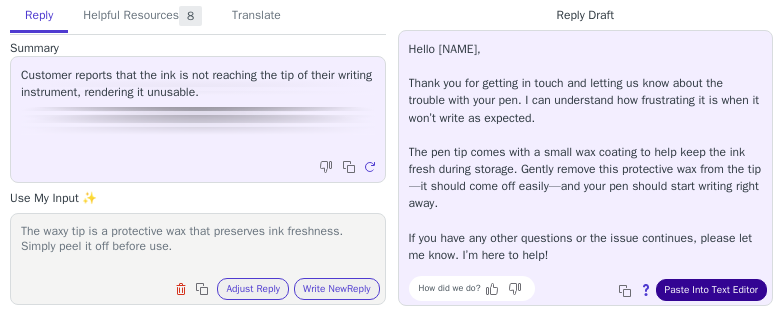 click on "Paste Into Text Editor" at bounding box center (711, 290) 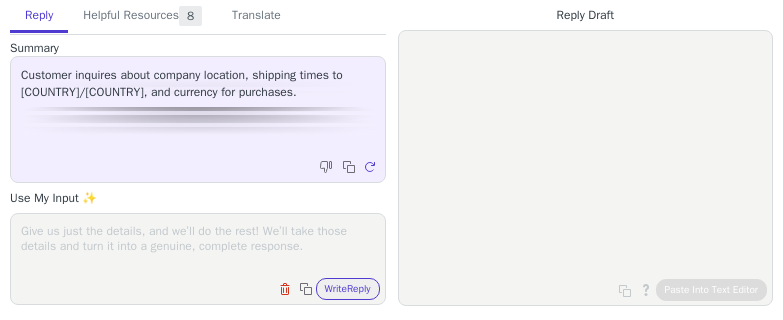scroll, scrollTop: 0, scrollLeft: 0, axis: both 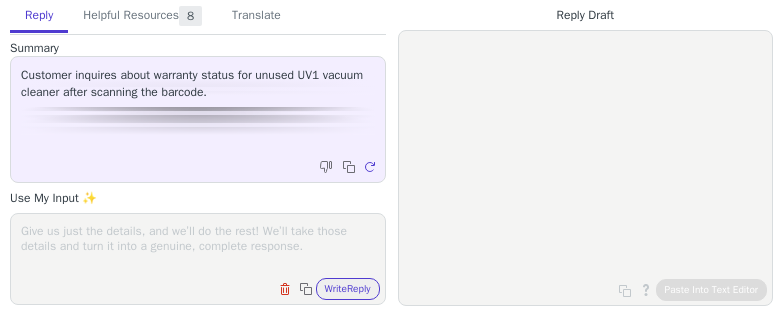click on "Clear field Copy to clipboard Write  Reply" at bounding box center [198, 259] 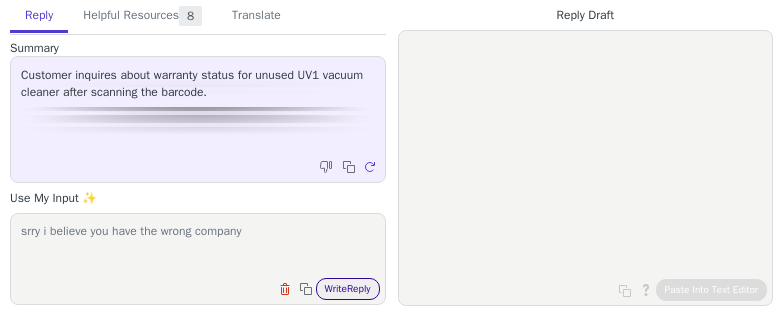 type on "srry i believe you have the wrong company" 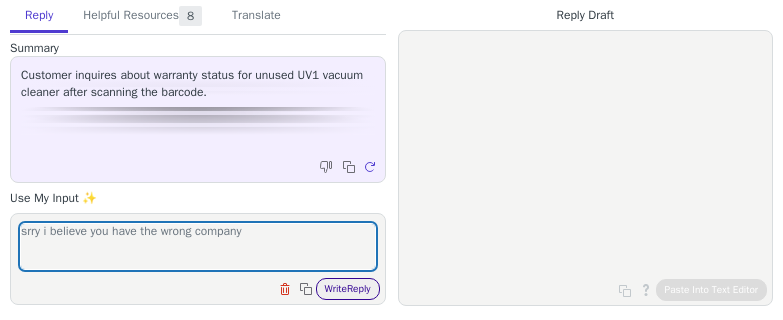 click on "Write  Reply" at bounding box center (348, 289) 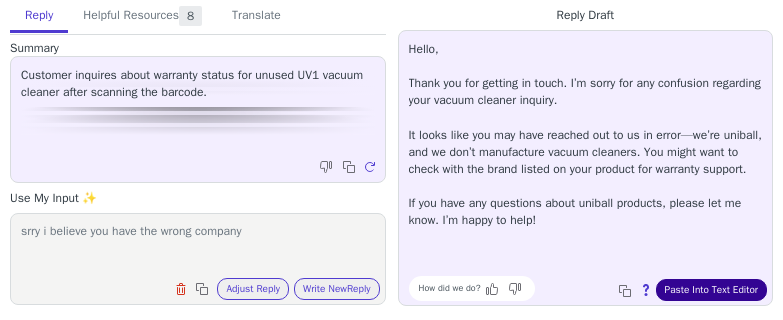 click on "Paste Into Text Editor" at bounding box center [711, 290] 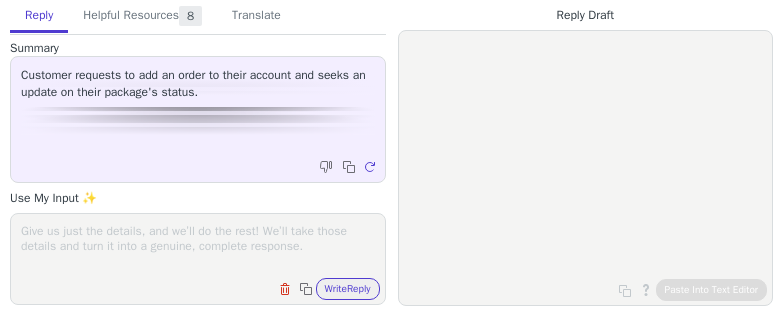 scroll, scrollTop: 0, scrollLeft: 0, axis: both 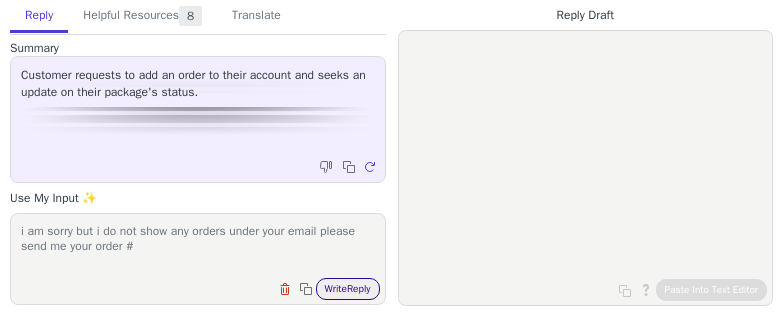 type on "i am sorry but i do not show any orders under your email please send me your order #" 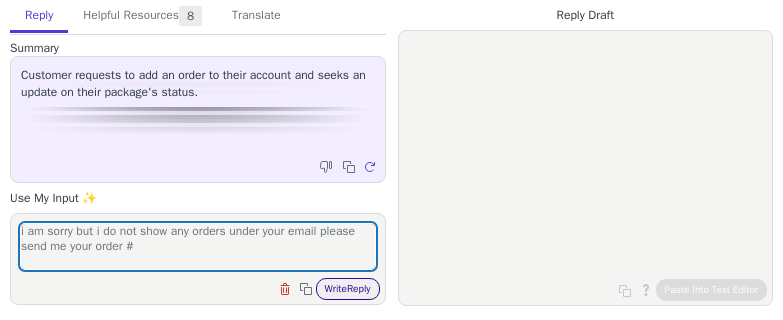 click on "Write  Reply" at bounding box center [348, 289] 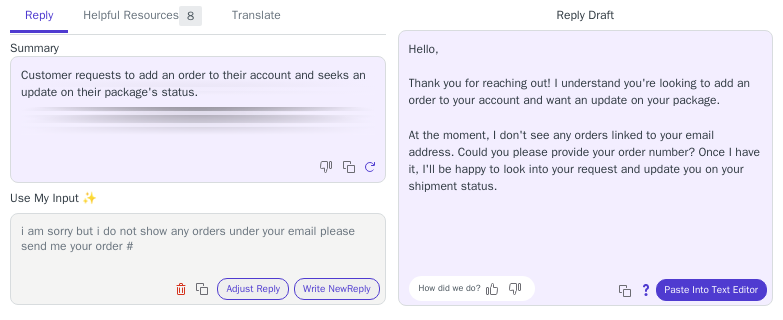 click on "How did we do?   Copy to clipboard About this reply Paste Into Text Editor" at bounding box center [596, 288] 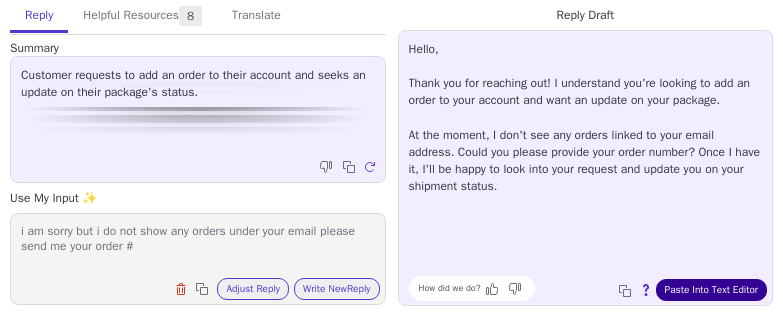 click on "Paste Into Text Editor" at bounding box center (711, 290) 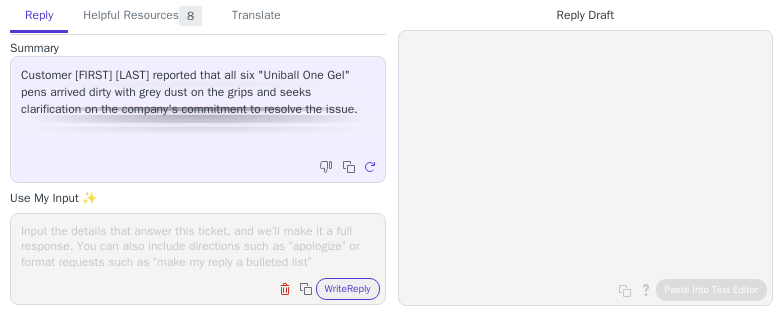 scroll, scrollTop: 0, scrollLeft: 0, axis: both 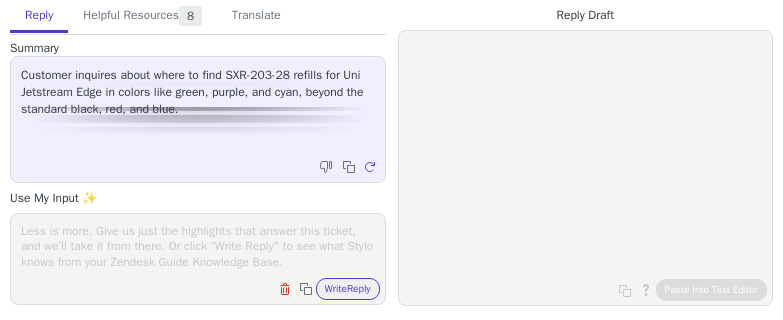click at bounding box center [198, 246] 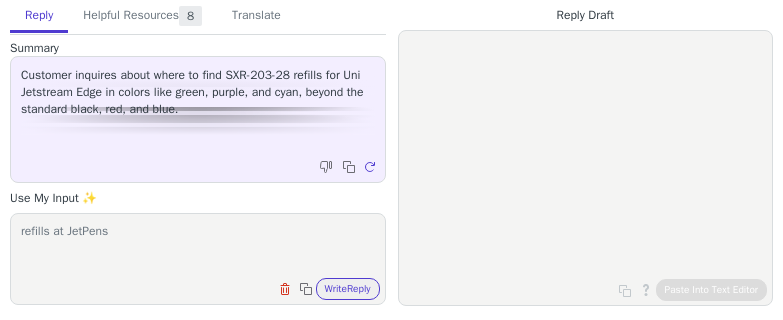 paste on "https://www.jetpens.com/Uni-Jetstream-Edge-Ballpoint-Pen-0.38-mm-Prussian-Blue-Body/pd/31302/refills" 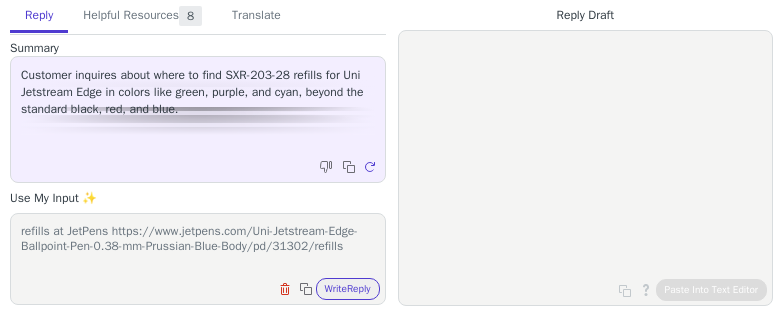 type on "refills at JetPens https://www.jetpens.com/Uni-Jetstream-Edge-Ballpoint-Pen-0.38-mm-Prussian-Blue-Body/pd/31302/refills" 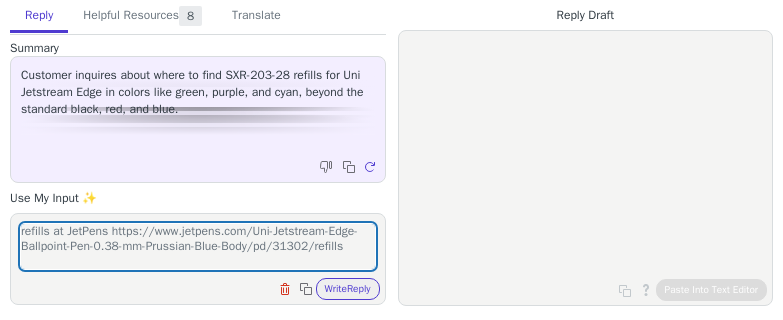 click on "Clear field Copy to clipboard Write  Reply" at bounding box center [208, 287] 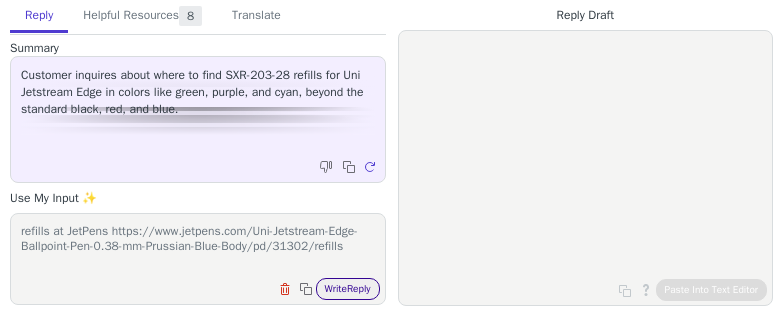 click on "Write  Reply" at bounding box center [348, 289] 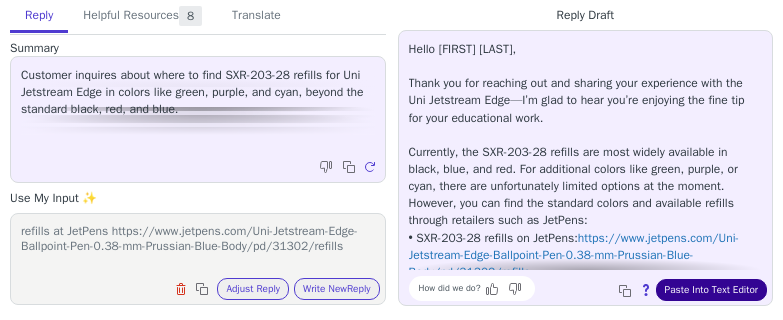 click on "Paste Into Text Editor" at bounding box center (711, 290) 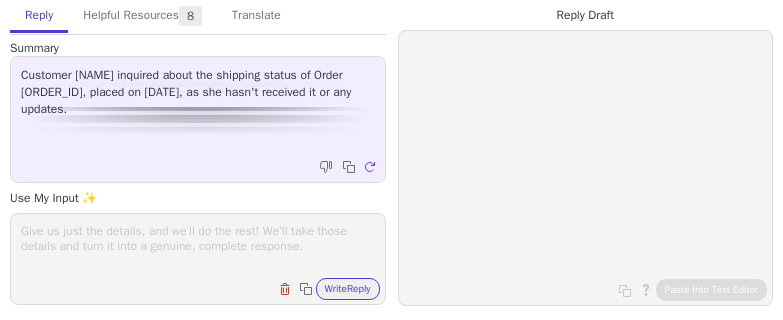 scroll, scrollTop: 0, scrollLeft: 0, axis: both 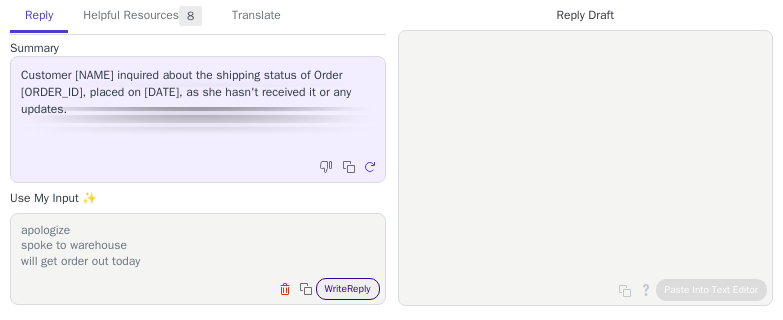 type on "apologize
spoke to warehouse
will get order out today" 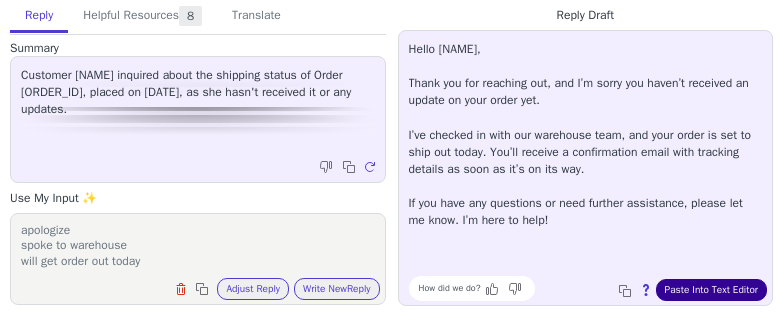 click on "Paste Into Text Editor" at bounding box center (711, 290) 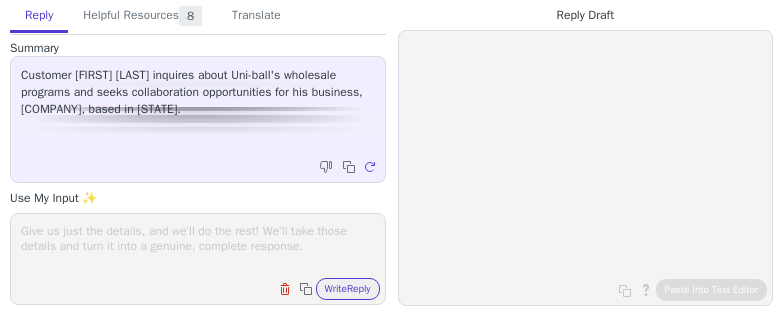 scroll, scrollTop: 0, scrollLeft: 0, axis: both 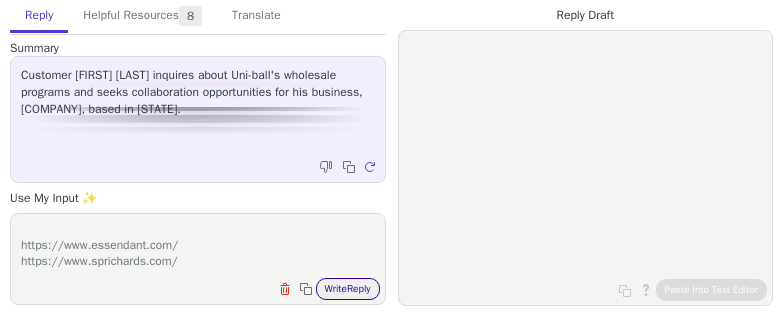 type on "Wholesalers:
SP Richards and essendanct
https://www.essendant.com/
https://www.sprichards.com/" 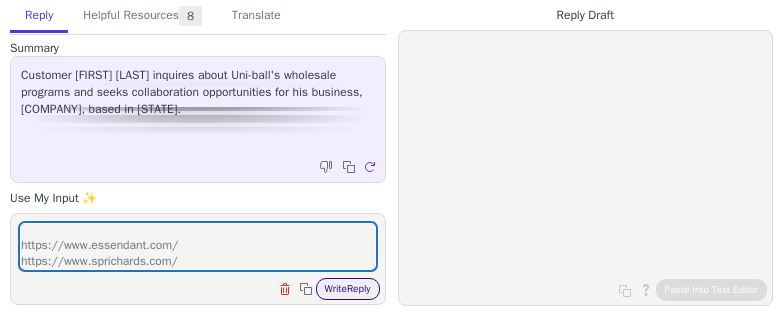 click on "Write  Reply" at bounding box center [348, 289] 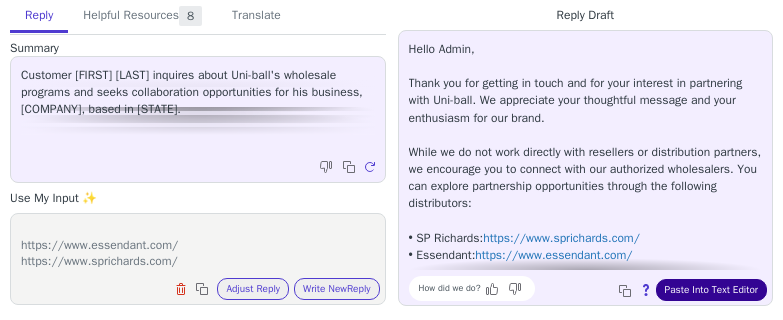 click on "Paste Into Text Editor" at bounding box center (711, 290) 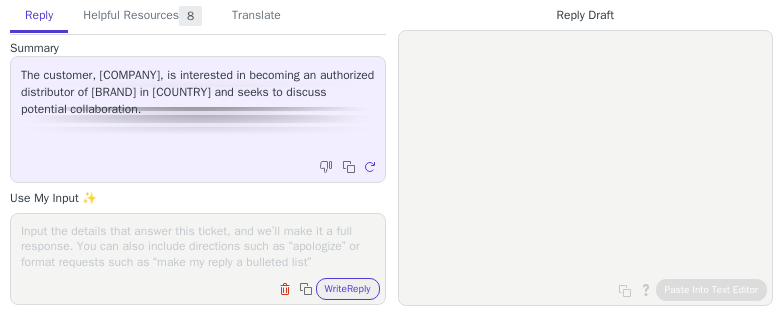 scroll, scrollTop: 0, scrollLeft: 0, axis: both 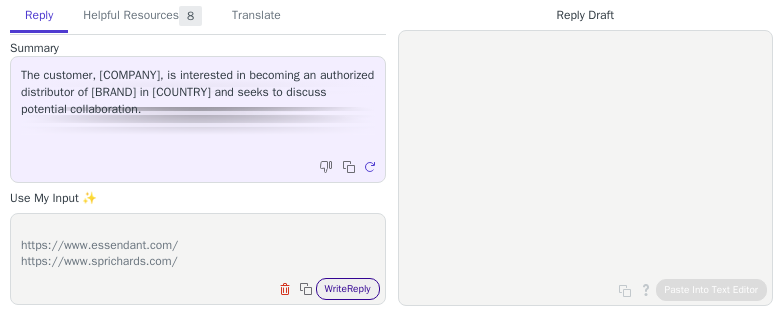 type on "Wholesalers:
SP Richards and essendanct
https://www.essendant.com/
https://www.sprichards.com/" 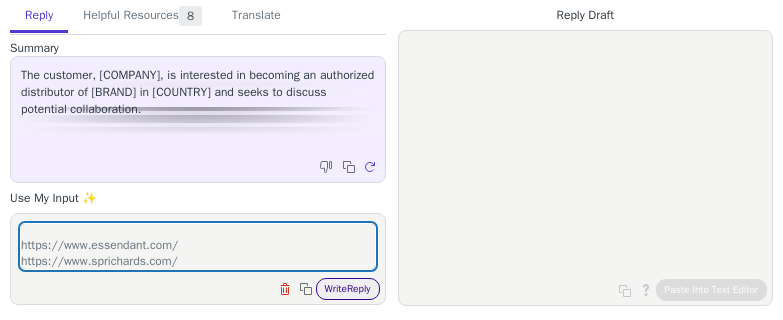 click on "Write  Reply" at bounding box center (348, 289) 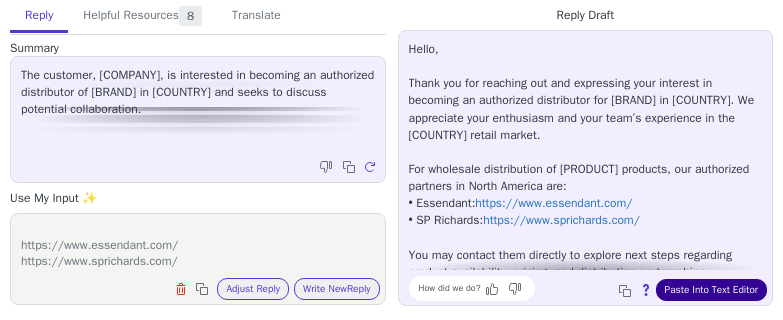 click on "Paste Into Text Editor" at bounding box center (711, 290) 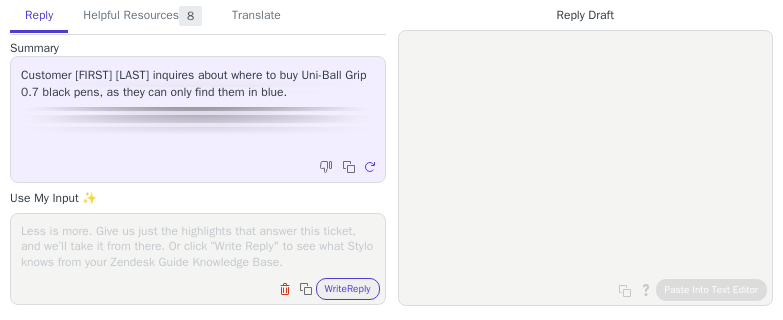 scroll, scrollTop: 0, scrollLeft: 0, axis: both 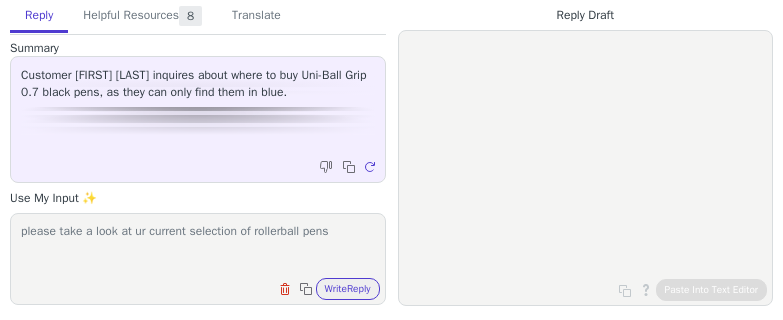 paste on "https://www.unibrands.co/collections/rollerball-pens" 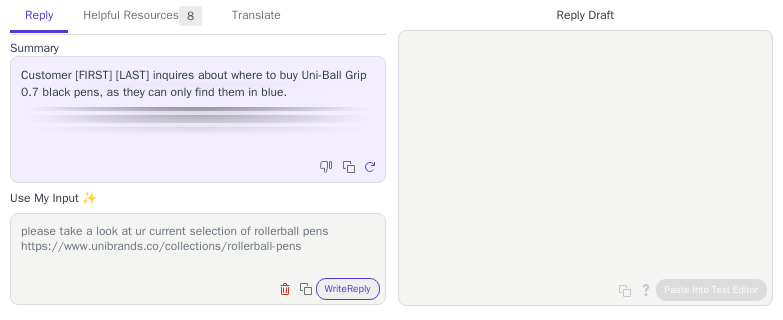 click on "please take a look at ur current selection of rollerball pens https://www.unibrands.co/collections/rollerball-pens" at bounding box center (198, 246) 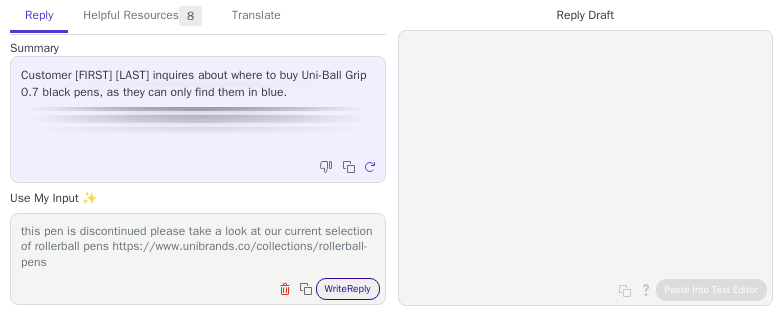 type on "this pen is discontinued please take a look at our current selection of rollerball pens https://www.unibrands.co/collections/rollerball-pens" 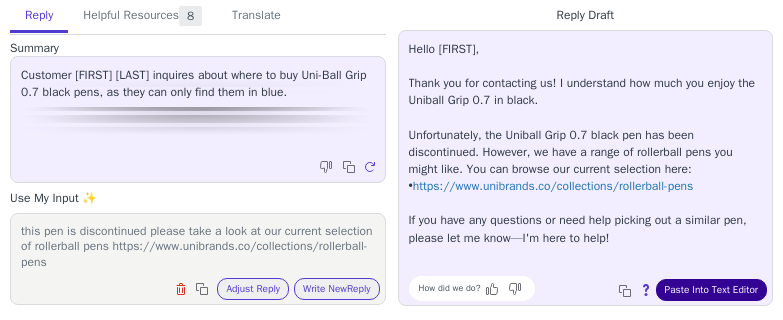 click on "Paste Into Text Editor" at bounding box center [711, 290] 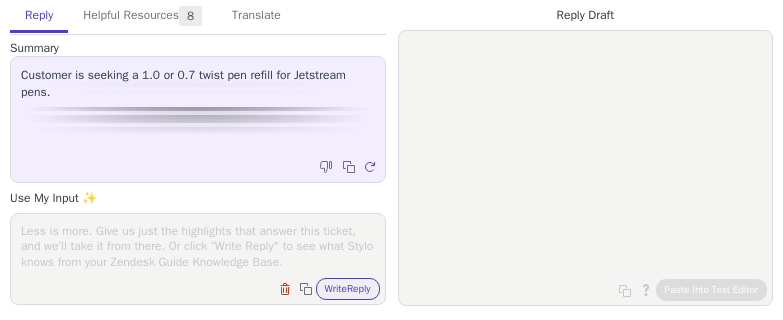 scroll, scrollTop: 0, scrollLeft: 0, axis: both 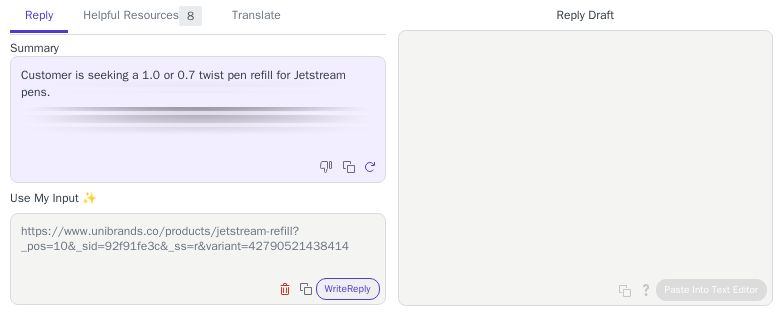 type on "https://www.unibrands.co/products/jetstream-refill?_pos=10&_sid=92f91fe3c&_ss=r&variant=42790521438414" 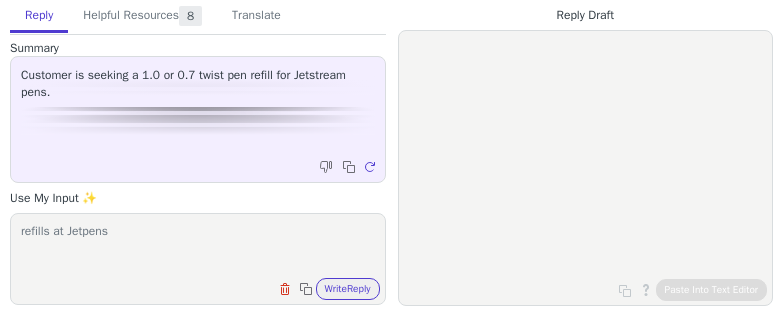 paste on "https://www.jetpens.com/Uni-SXR-10-Jetstream-Ballpoint-Pen-Refill-1.0-mm-Black/pd/3816" 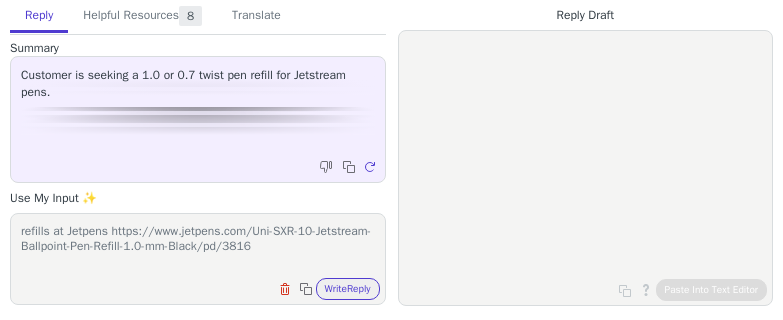 type on "refills at Jetpens https://www.jetpens.com/Uni-SXR-10-Jetstream-Ballpoint-Pen-Refill-1.0-mm-Black/pd/3816" 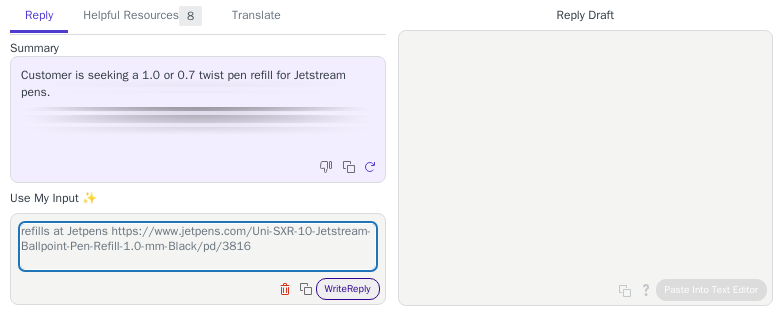 click on "Write  Reply" at bounding box center [348, 289] 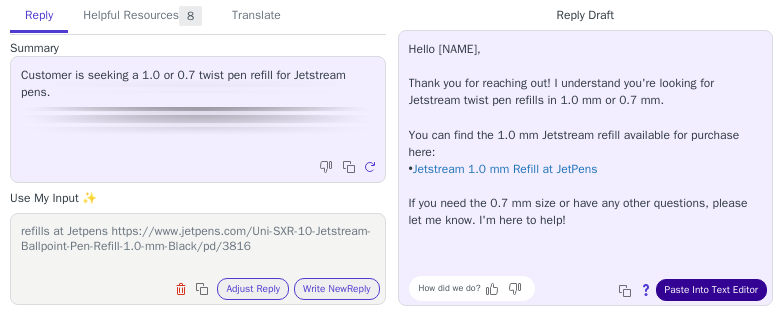 click on "Paste Into Text Editor" at bounding box center [711, 290] 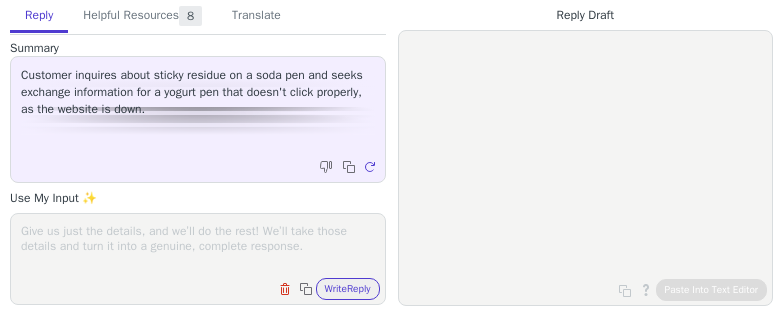 scroll, scrollTop: 0, scrollLeft: 0, axis: both 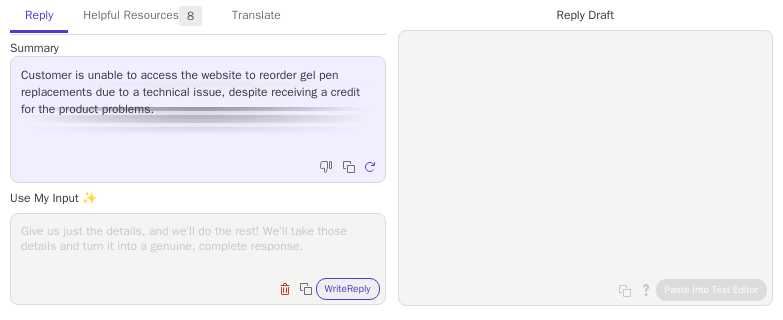 click at bounding box center (198, 246) 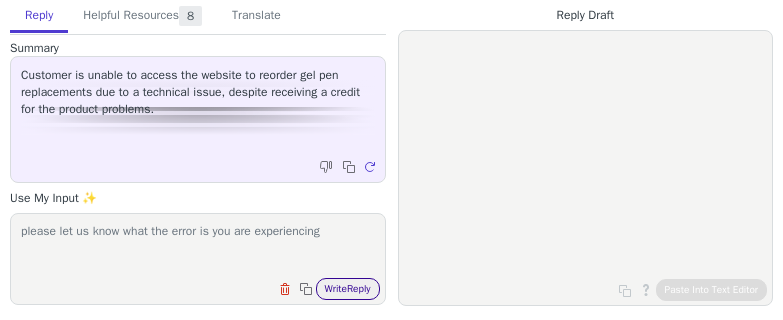 click on "Write  Reply" at bounding box center [348, 289] 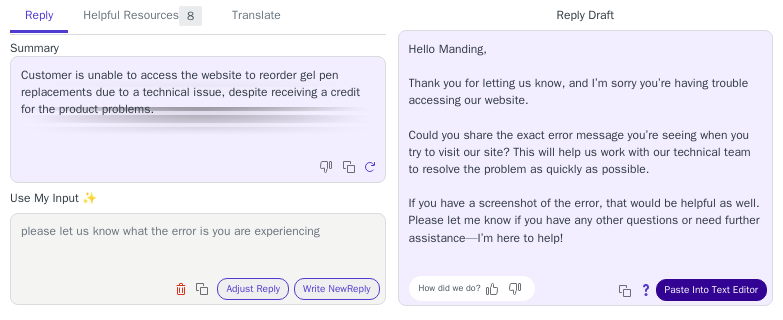 click on "Paste Into Text Editor" at bounding box center [711, 290] 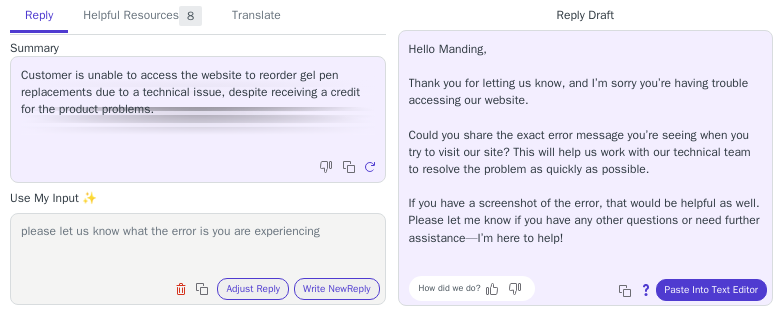 click on "please let us know what the error is you are experiencing" at bounding box center (198, 246) 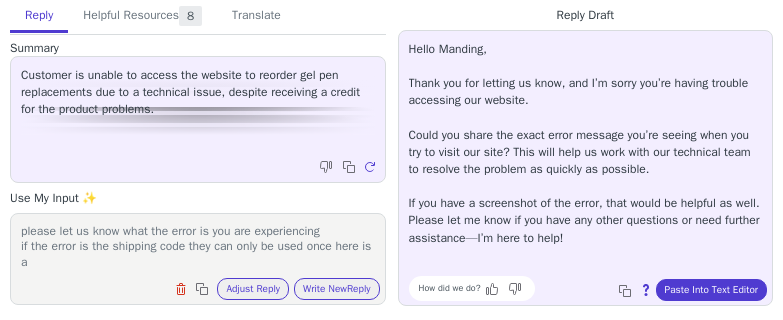 scroll, scrollTop: 1, scrollLeft: 0, axis: vertical 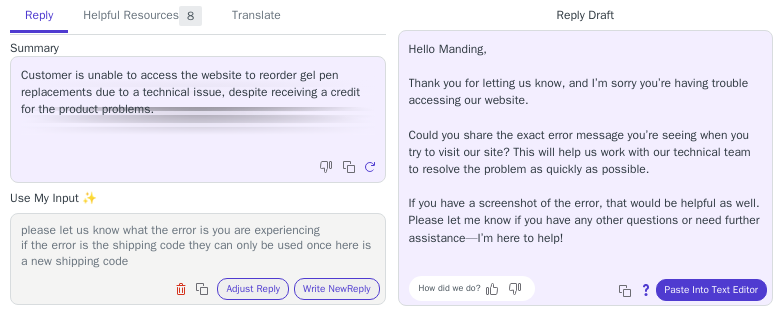 paste on "Ship1" 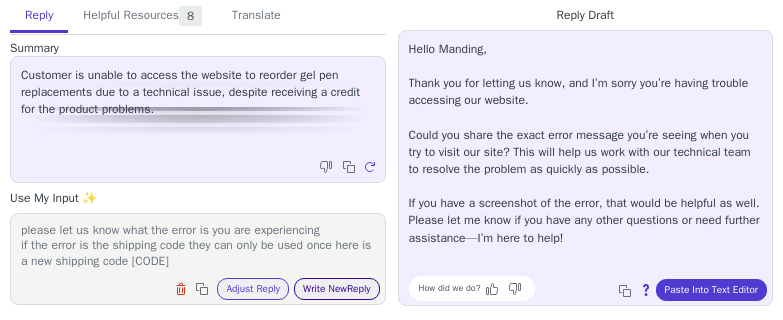 type on "please let us know what the error is you are experiencing
if the error is the shipping code they can only be used once here is a new shipping code Ship1" 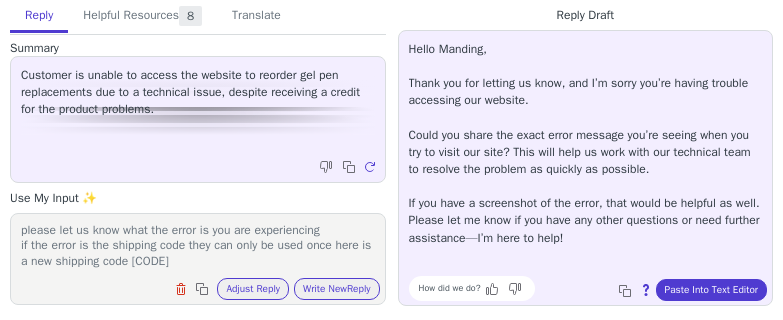 click on "Clear field Copy to clipboard Adjust Reply Use input to adjust reply draft Write New  Reply" at bounding box center [208, 287] 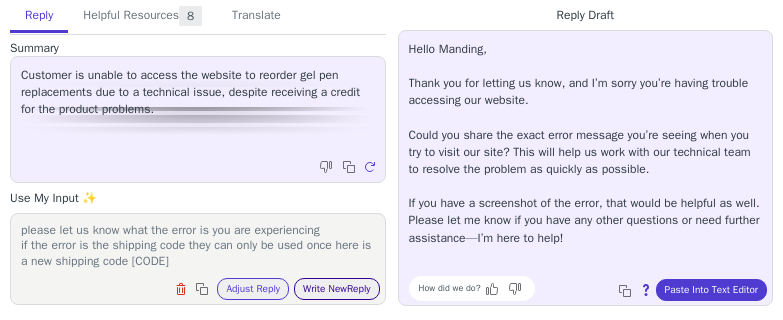 click on "Write New  Reply" at bounding box center (337, 289) 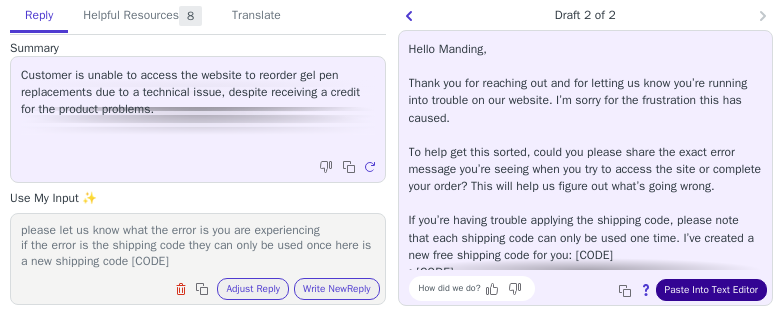 click on "Paste Into Text Editor" at bounding box center (711, 290) 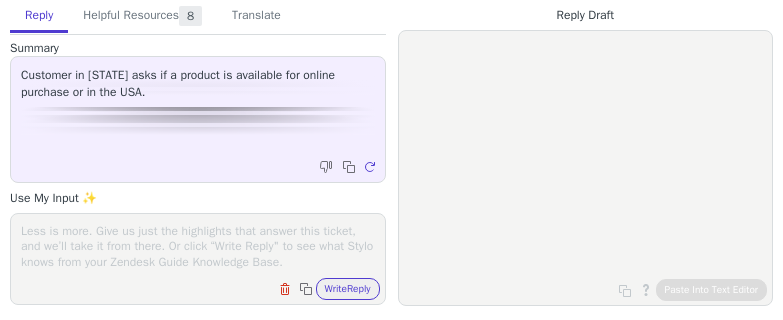 scroll, scrollTop: 0, scrollLeft: 0, axis: both 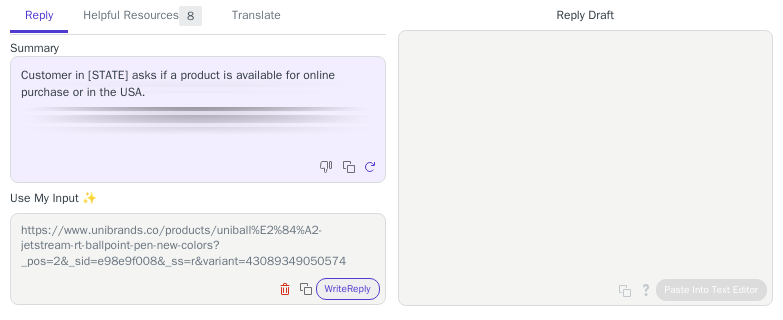 type on "https://www.unibrands.co/products/uniball%E2%84%A2-jetstream-rt-ballpoint-pen-new-colors?_pos=2&_sid=e98e9f008&_ss=r&variant=43089349050574" 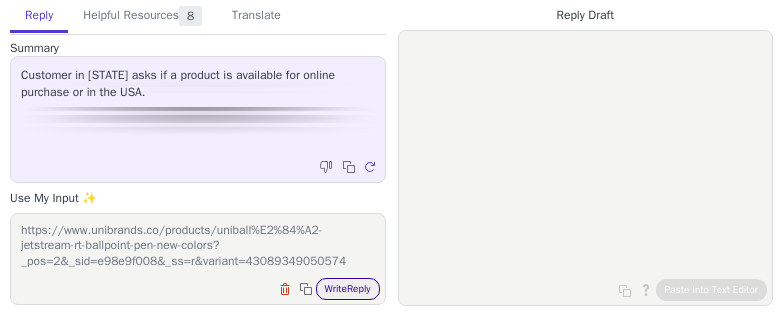 click on "Write  Reply" at bounding box center (348, 289) 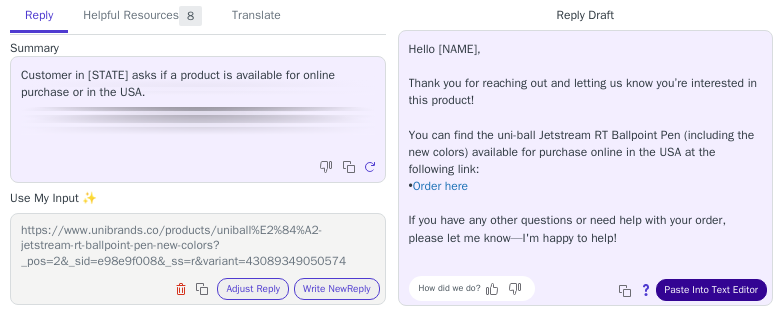 click on "Paste Into Text Editor" at bounding box center [711, 290] 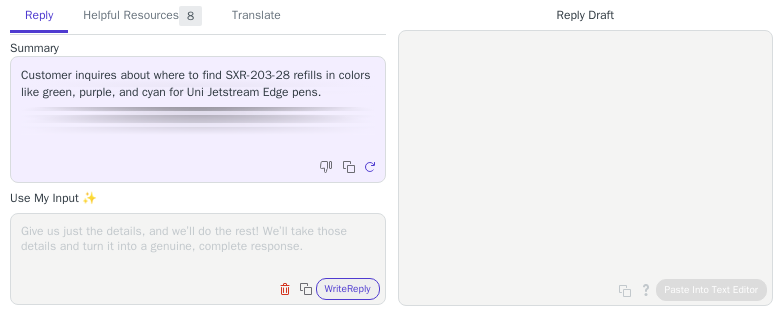 scroll, scrollTop: 0, scrollLeft: 0, axis: both 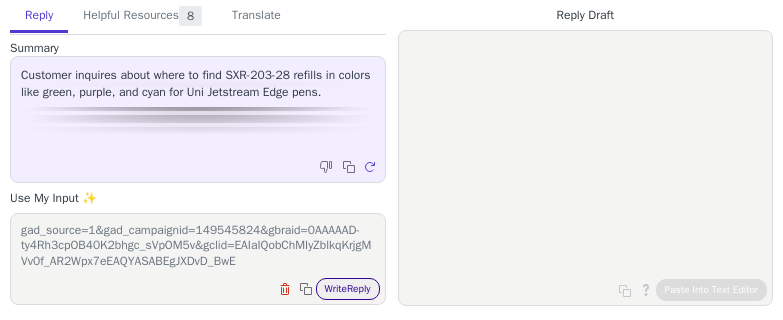 type on "https://www.jetpens.com/Uni-SXR-80-05-K-Jetstream-Ballpoint-Multi-Pen-Refill-0.5-mm-Green/pd/37045?gad_source=1&gad_campaignid=149545824&gbraid=0AAAAAD-ty4Rh3cpOB40K2bhgc_sVpOM5v&gclid=EAIaIQobChMIyZblkqKrjgMVv0f_AR2Wpx7eEAQYASABEgJXDvD_BwE" 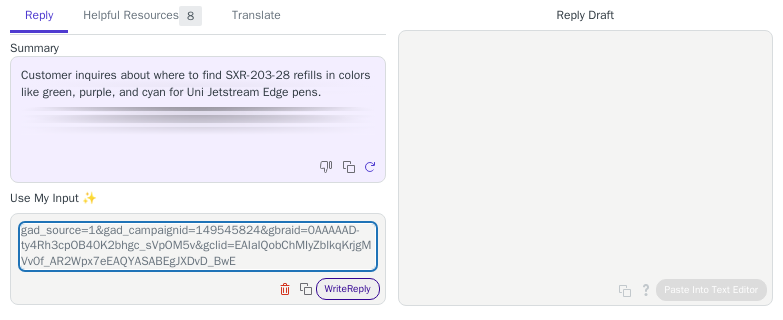 click on "Write  Reply" at bounding box center (348, 289) 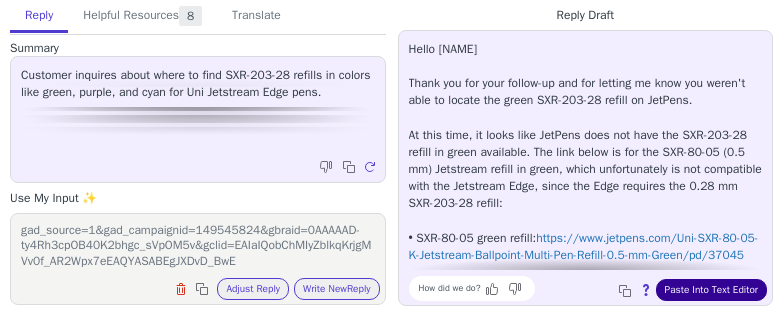 click on "Paste Into Text Editor" at bounding box center (711, 290) 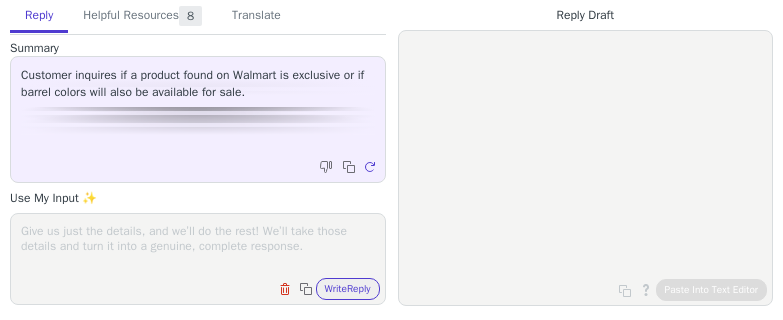 scroll, scrollTop: 0, scrollLeft: 0, axis: both 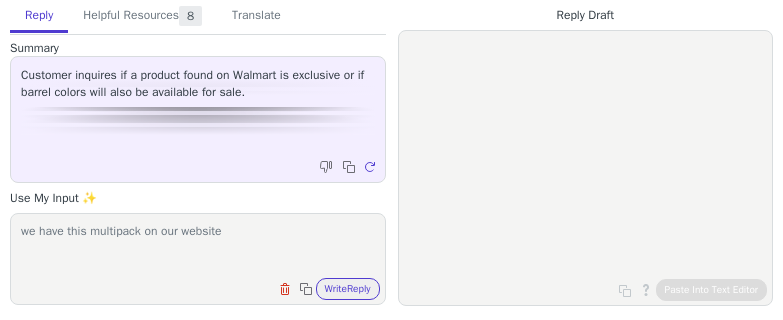 paste on "https://www.example.com/products/uniball%E2%84%A2-jetstream-rt-ballpoint-pen-new-colors?_pos=2&_sid=e98e9f008&_ss=r&variant=43089349017806" 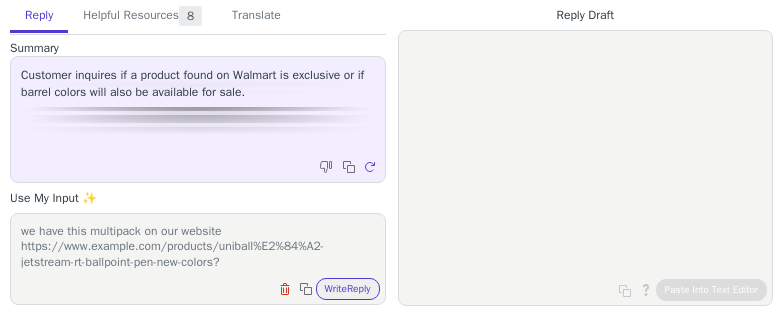 scroll, scrollTop: 16, scrollLeft: 0, axis: vertical 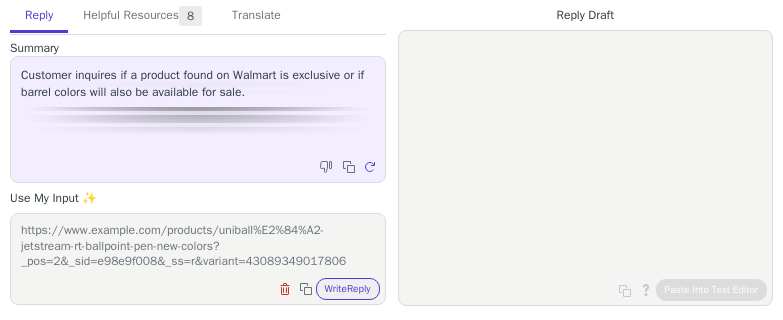 click on "Clear field Copy to clipboard Write  Reply" at bounding box center [208, 287] 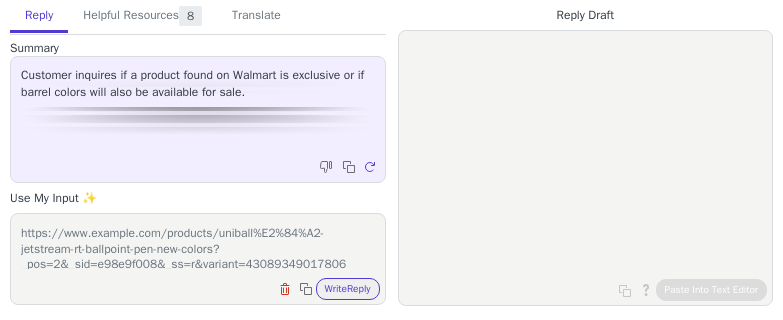 scroll, scrollTop: 0, scrollLeft: 0, axis: both 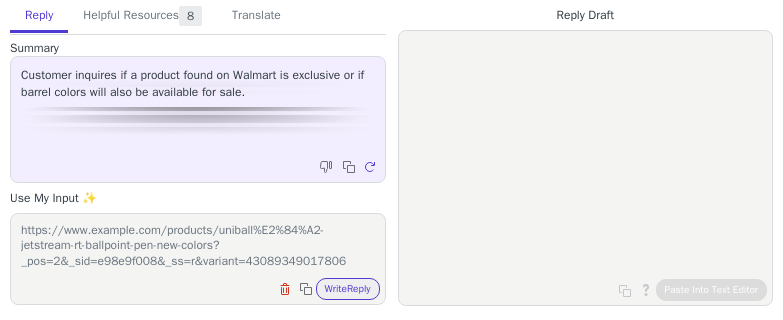 click on "we have this multipack on our website to view our current availablilty https://www.example.com/products/uniball%E2%84%A2-jetstream-rt-ballpoint-pen-new-colors?_pos=2&_sid=e98e9f008&_ss=r&variant=43089349017806" at bounding box center [198, 246] 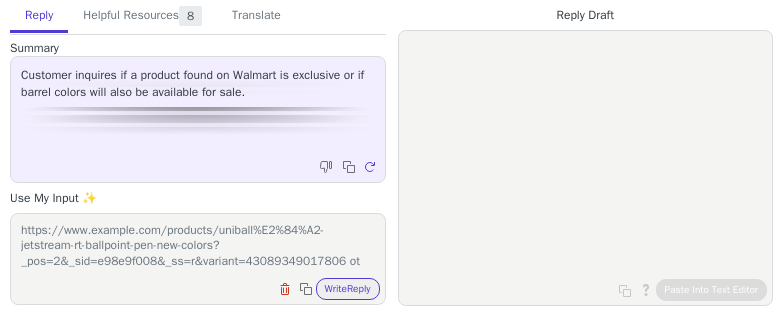 scroll, scrollTop: 46, scrollLeft: 0, axis: vertical 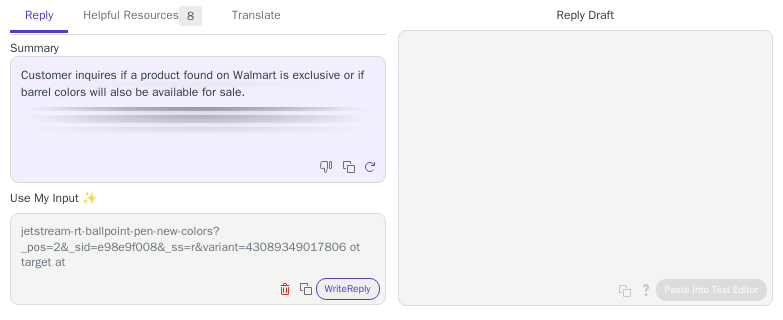 paste on "https://www.target.com/p/uniball-jetstream-ballpoint-fine-point-0-7mm-pens-4pk-black-blue-ink/-/A-91781121?TCID=OGS&AFID=google&CPNG=Seasonal&adgroup=81-2&srsltid=AfmBOoolCZPl1UhPInJxBXn_ch1dXuDy3W-GXy_6ASa5PRgSHsAkhS6PwMk" 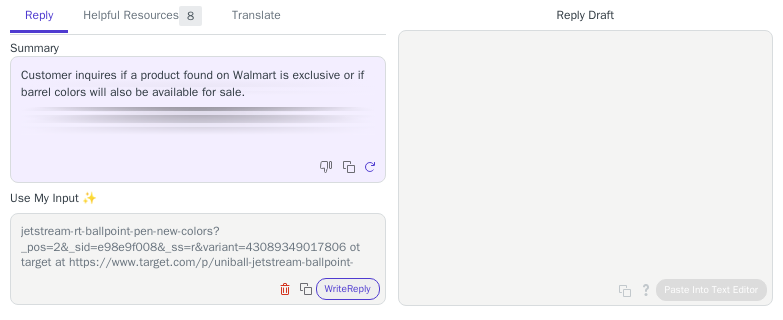 scroll, scrollTop: 108, scrollLeft: 0, axis: vertical 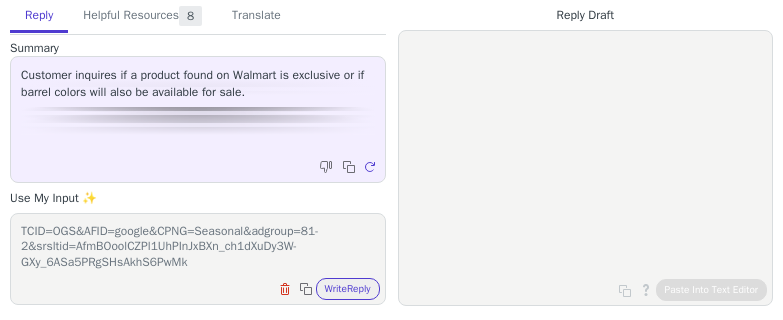 type on "we have this multipack on our website to view our current availablilty https://www.example.com/products/uniball%E2%84%A2-jetstream-rt-ballpoint-pen-new-colors?_pos=2&_sid=e98e9f008&_ss=r&variant=43089349017806 ot target at https://www.target.com/p/uniball-jetstream-ballpoint-fine-point-0-7mm-pens-4pk-black-blue-ink/-/A-91781121?TCID=OGS&AFID=google&CPNG=Seasonal&adgroup=81-2&srsltid=AfmBOoolCZPl1UhPInJxBXn_ch1dXuDy3W-GXy_6ASa5PRgSHsAkhS6PwMk" 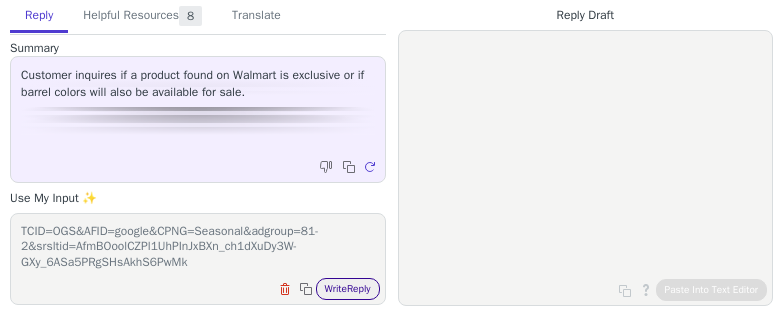 click on "Write  Reply" at bounding box center (348, 289) 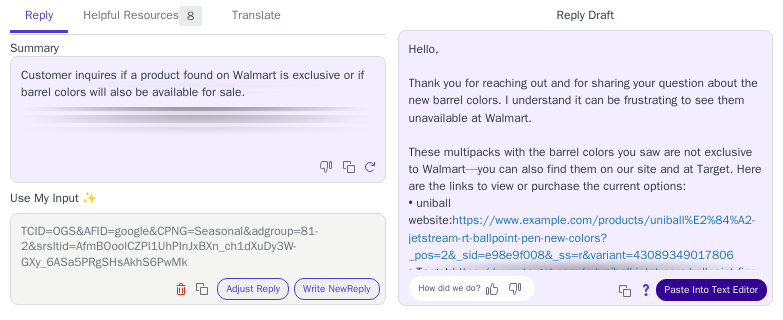 click on "Paste Into Text Editor" at bounding box center [711, 290] 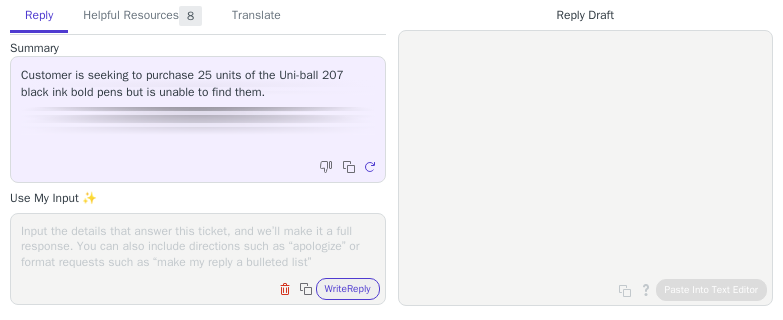 scroll, scrollTop: 0, scrollLeft: 0, axis: both 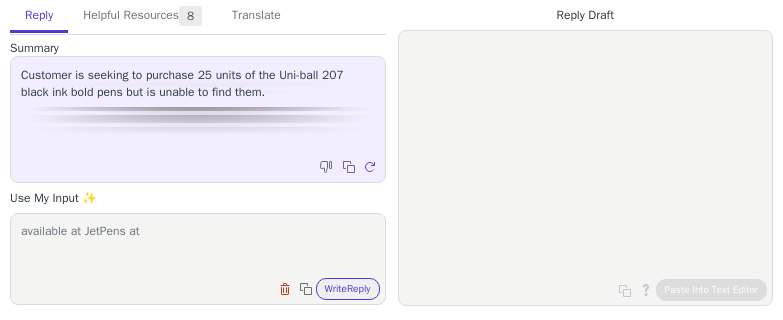 paste on "https://www.jetpens.com/Uni-ball-Signo-207-Impact-Gel-Pen-1.0-mm-Black/pd/39582" 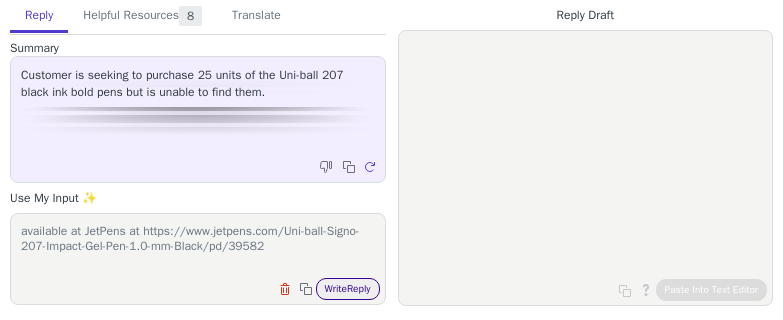 type on "available at JetPens at https://www.jetpens.com/Uni-ball-Signo-207-Impact-Gel-Pen-1.0-mm-Black/pd/39582" 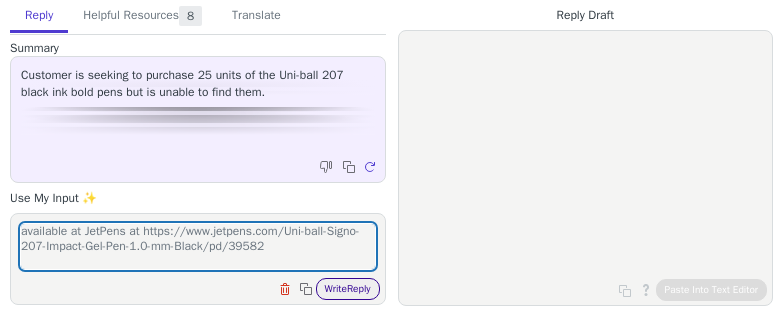 click on "Write  Reply" at bounding box center (348, 289) 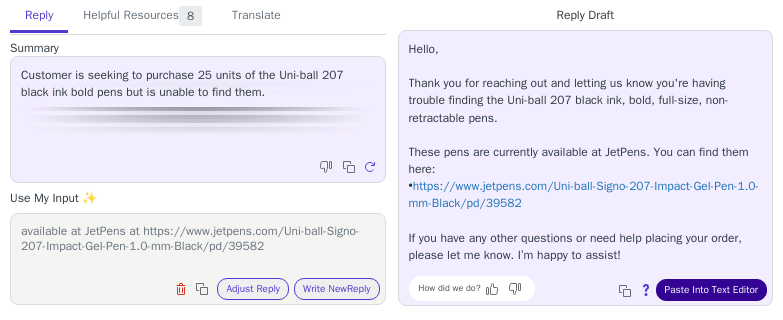 click on "Paste Into Text Editor" at bounding box center [711, 290] 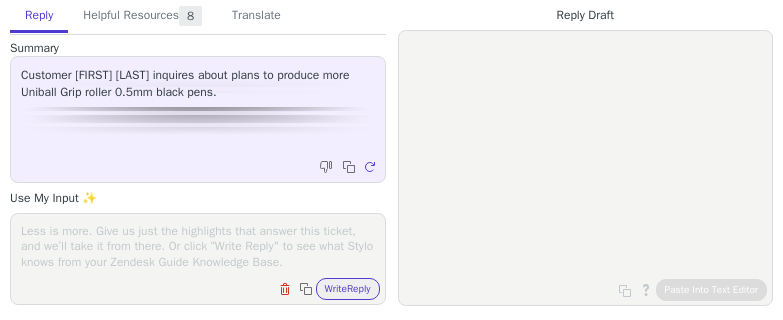 scroll, scrollTop: 0, scrollLeft: 0, axis: both 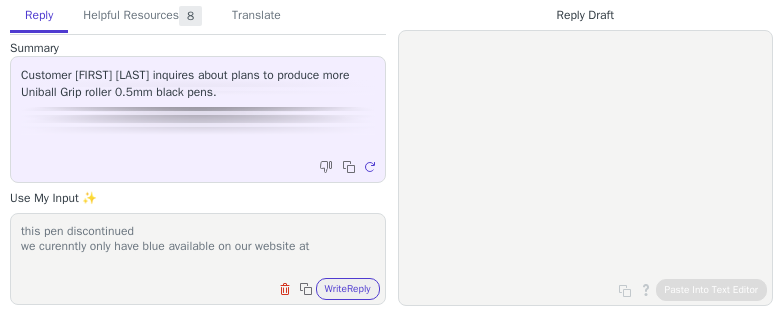 paste on "https://www.unibrands.co/products/roller-grip-rollerball-pens?_pos=1&_sid=77d7ae140&_ss=r&variant=39362288910542" 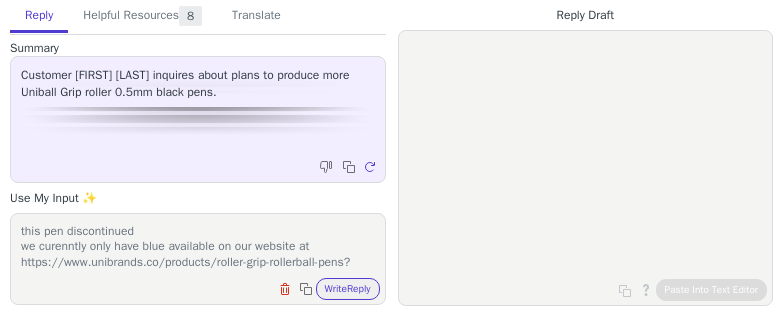 scroll, scrollTop: 16, scrollLeft: 0, axis: vertical 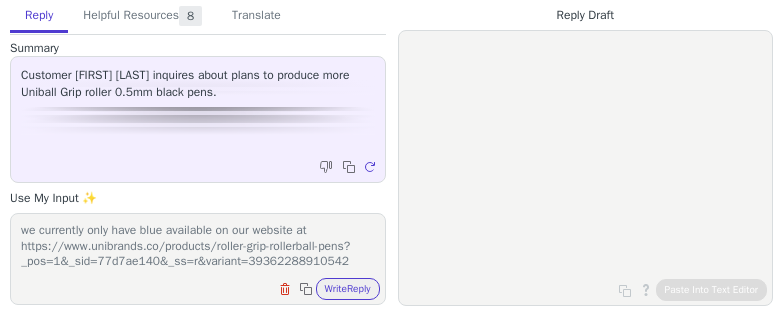click on "this pen discontinued
we currently only have blue available on our website at https://www.unibrands.co/products/roller-grip-rollerball-pens?_pos=1&_sid=77d7ae140&_ss=r&variant=39362288910542" at bounding box center [198, 246] 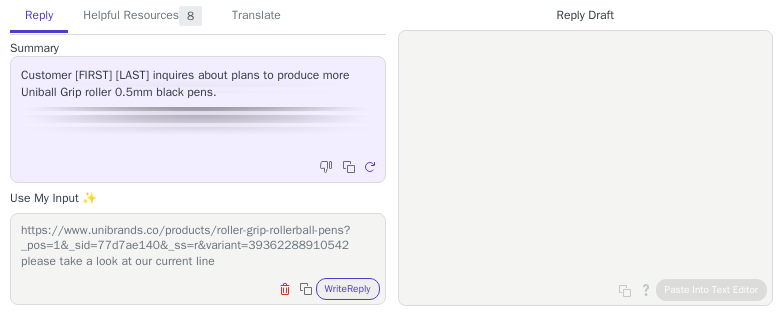 paste on "https://www.unibrands.co/collections/rollerball-pens" 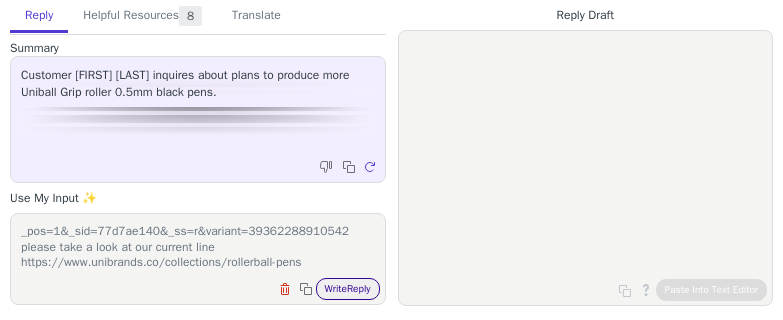 type on "this pen discontinued
we currently only have blue available on our website at https://www.unibrands.co/products/roller-grip-rollerball-pens?_pos=1&_sid=77d7ae140&_ss=r&variant=39362288910542 please take a look at our current line https://www.unibrands.co/collections/rollerball-pens" 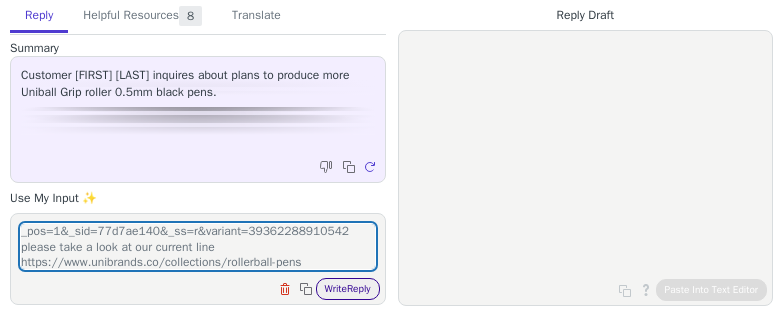 click on "Write  Reply" at bounding box center [348, 289] 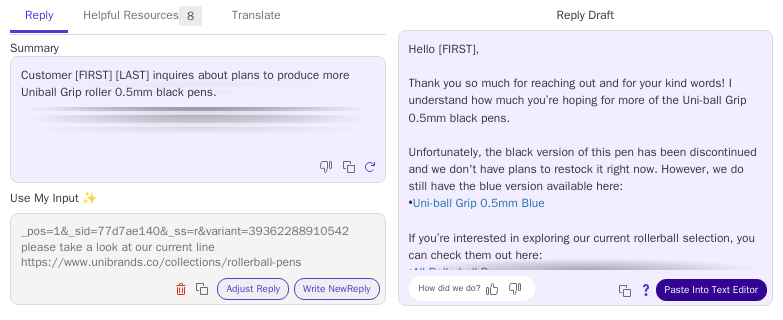 click on "Paste Into Text Editor" at bounding box center [711, 290] 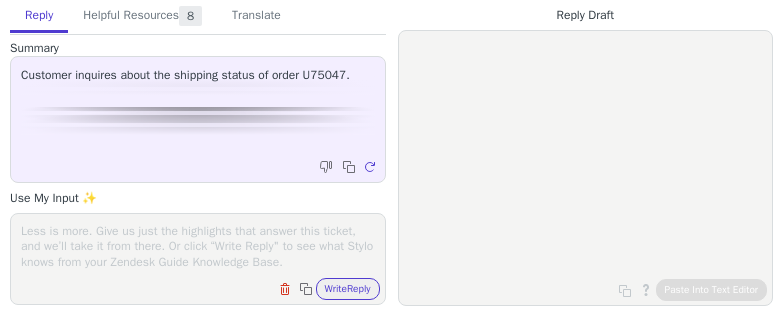 scroll, scrollTop: 0, scrollLeft: 0, axis: both 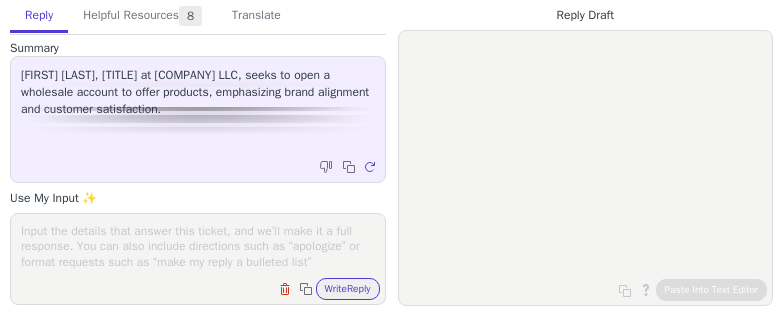 click at bounding box center [198, 246] 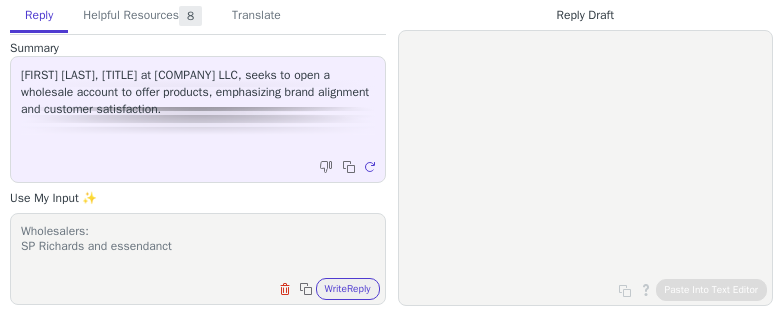 scroll, scrollTop: 46, scrollLeft: 0, axis: vertical 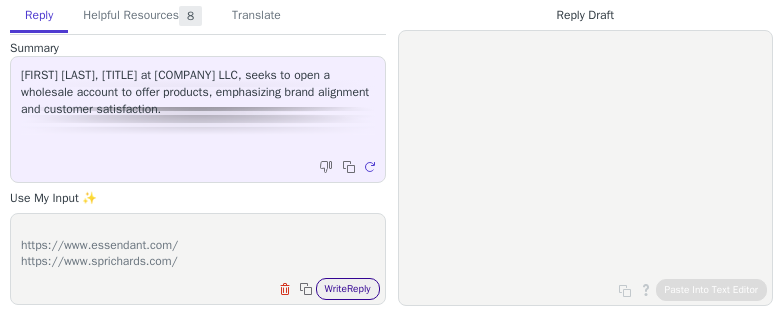 type on "Wholesalers:
SP Richards and essendanct
https://www.essendant.com/
https://www.sprichards.com/" 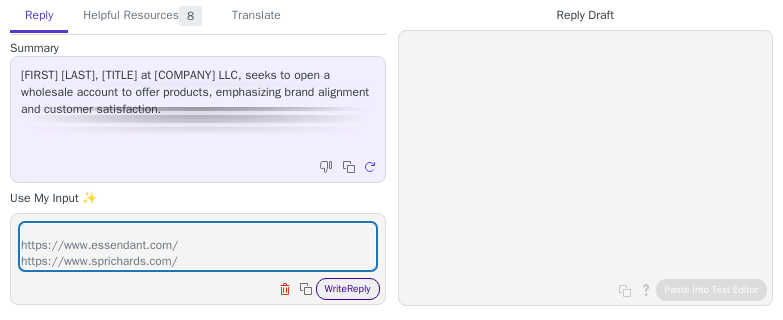 click on "Write  Reply" at bounding box center (348, 289) 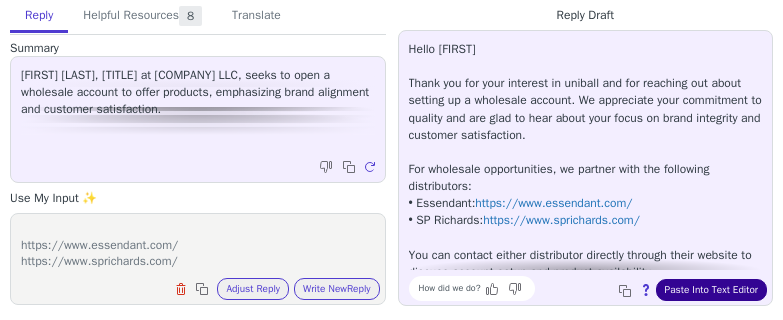 click on "Paste Into Text Editor" at bounding box center [711, 290] 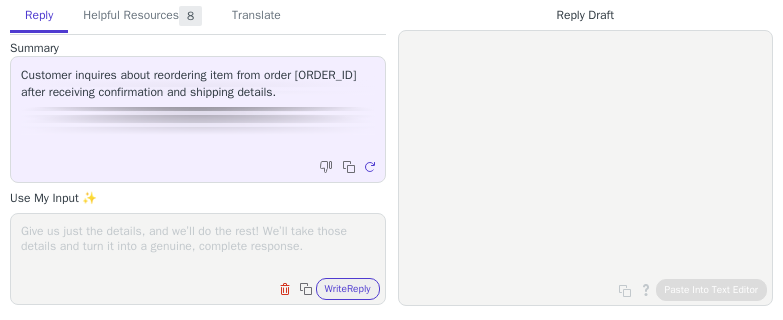 scroll, scrollTop: 0, scrollLeft: 0, axis: both 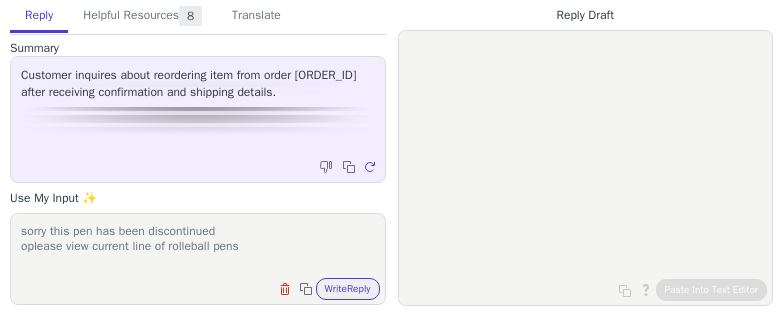 paste on "https://www.unibrands.co/collections/rollerball-pens" 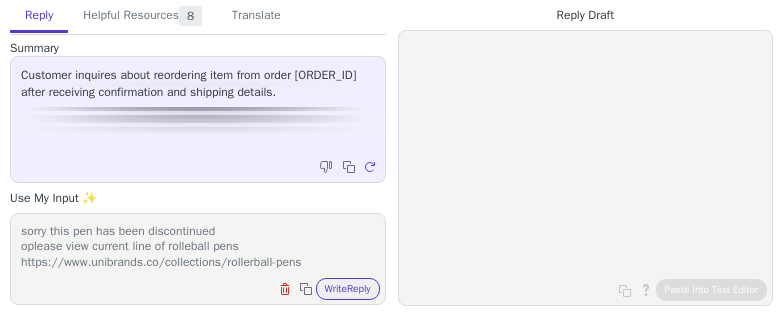 scroll, scrollTop: 1, scrollLeft: 0, axis: vertical 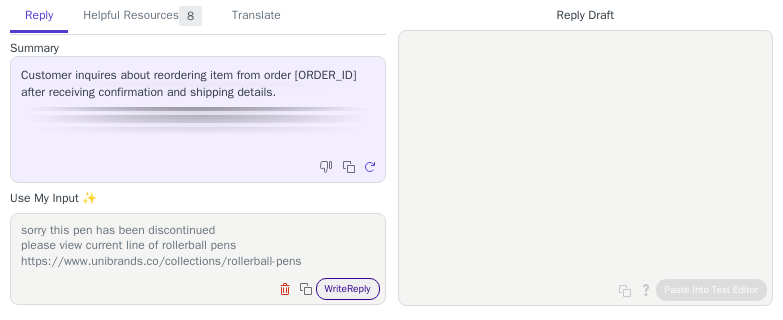 type on "sorry this pen has been discontinued
please view current line of rollerball pens https://www.unibrands.co/collections/rollerball-pens" 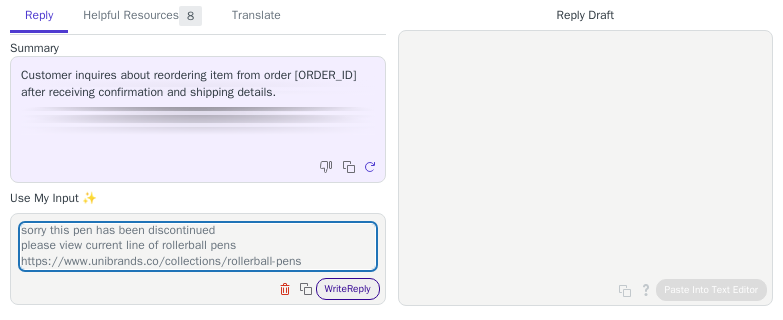 click on "Write  Reply" at bounding box center (348, 289) 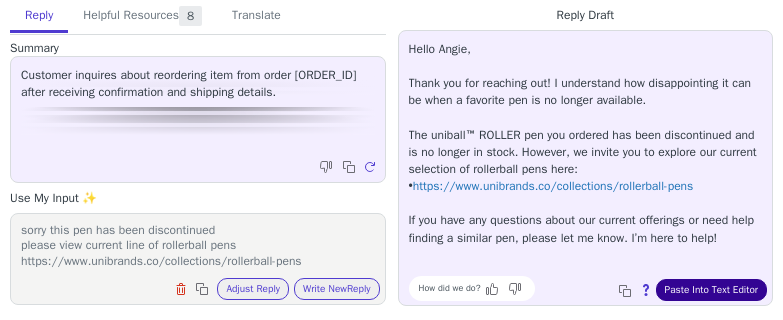 click on "Paste Into Text Editor" at bounding box center (711, 290) 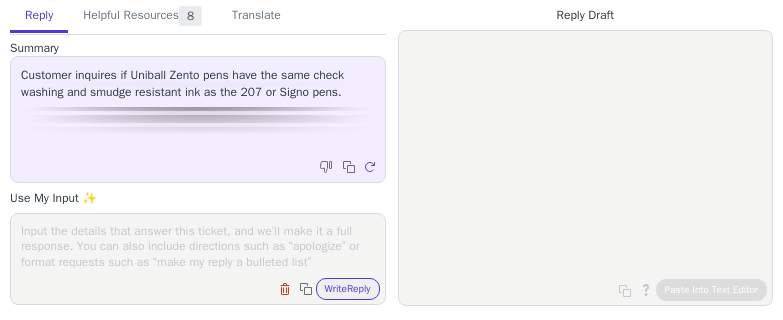 scroll, scrollTop: 0, scrollLeft: 0, axis: both 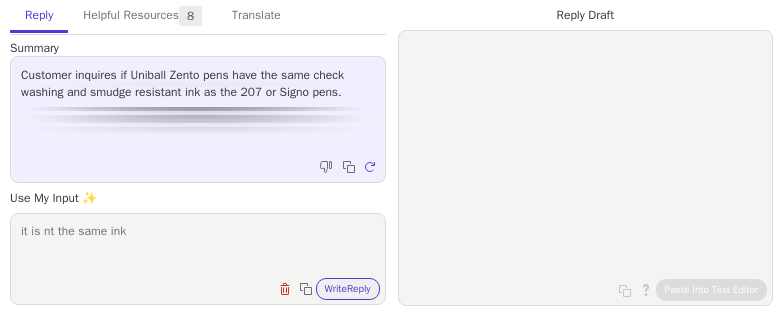 click on "it is nt the same ink" at bounding box center (198, 246) 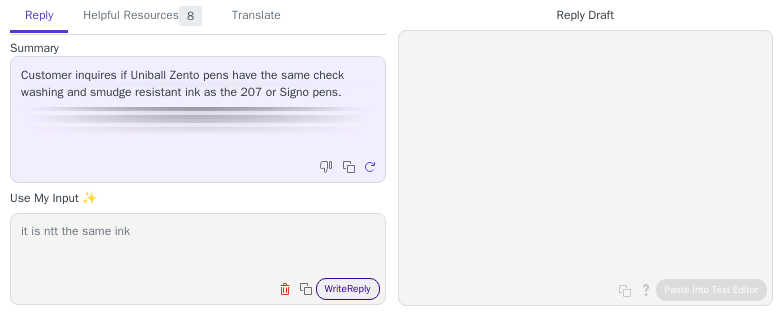 click on "Write  Reply" at bounding box center [348, 289] 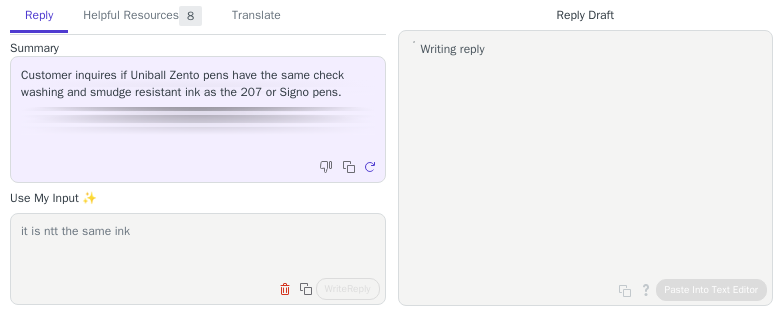 click on "it is ntt the same ink" at bounding box center (198, 246) 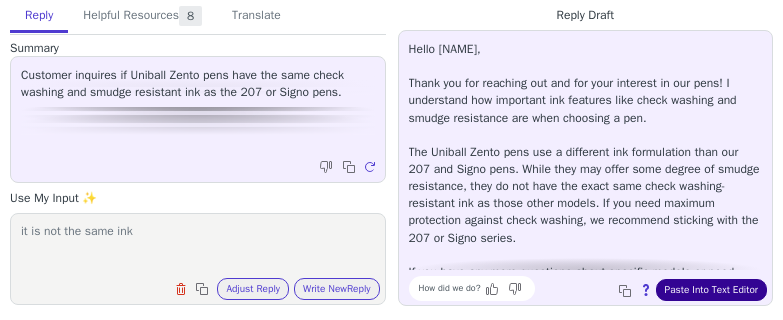 type on "it is not the same ink" 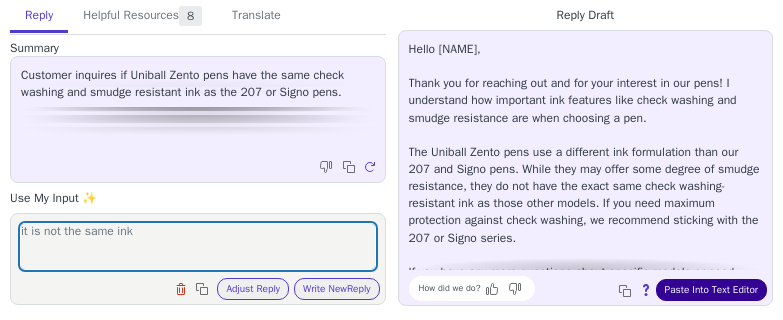 click on "Paste Into Text Editor" at bounding box center (711, 290) 